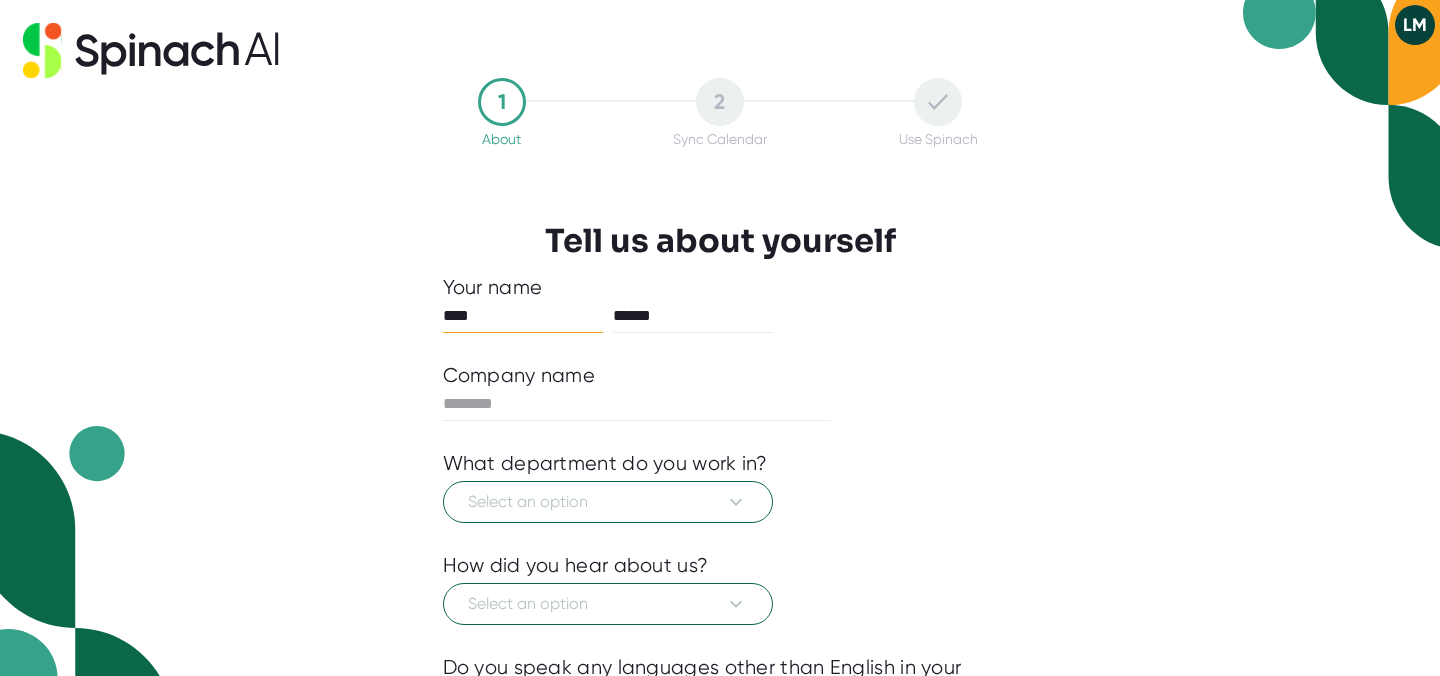 scroll, scrollTop: 0, scrollLeft: 0, axis: both 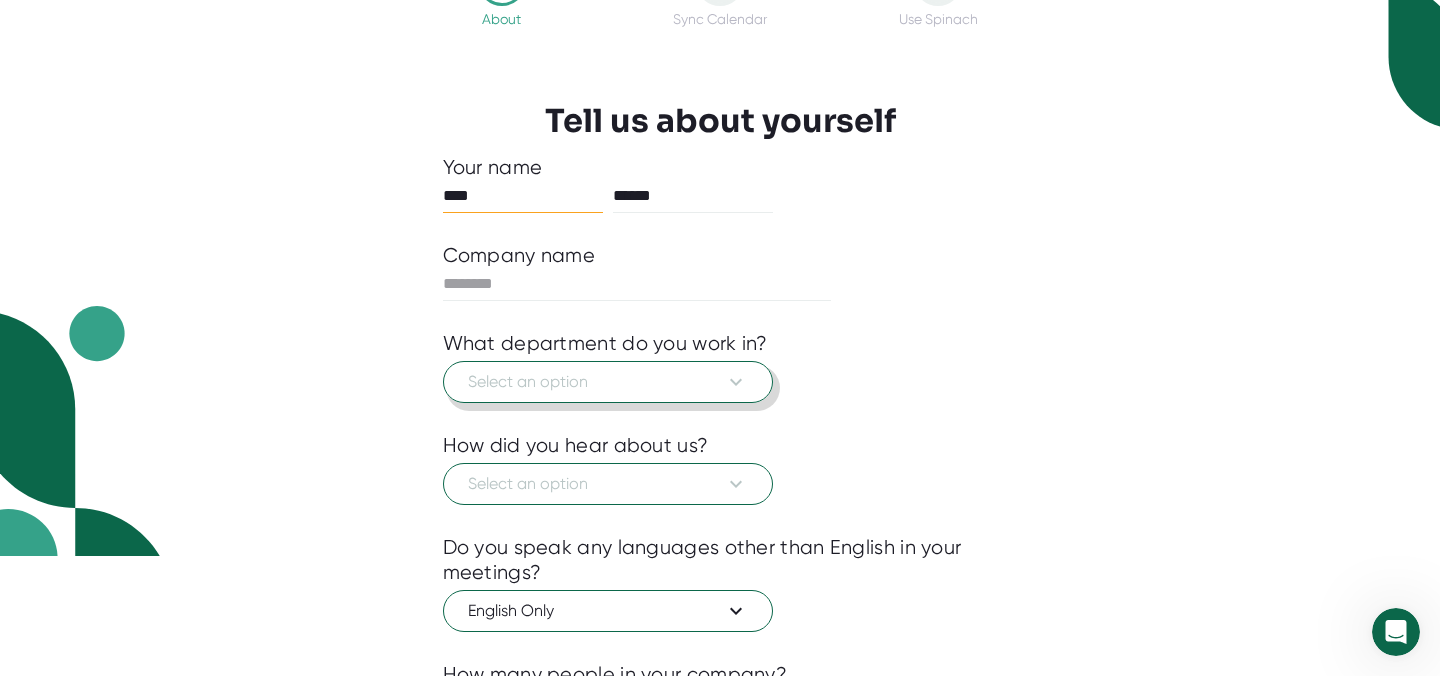 click on "Select an option" at bounding box center [608, 382] 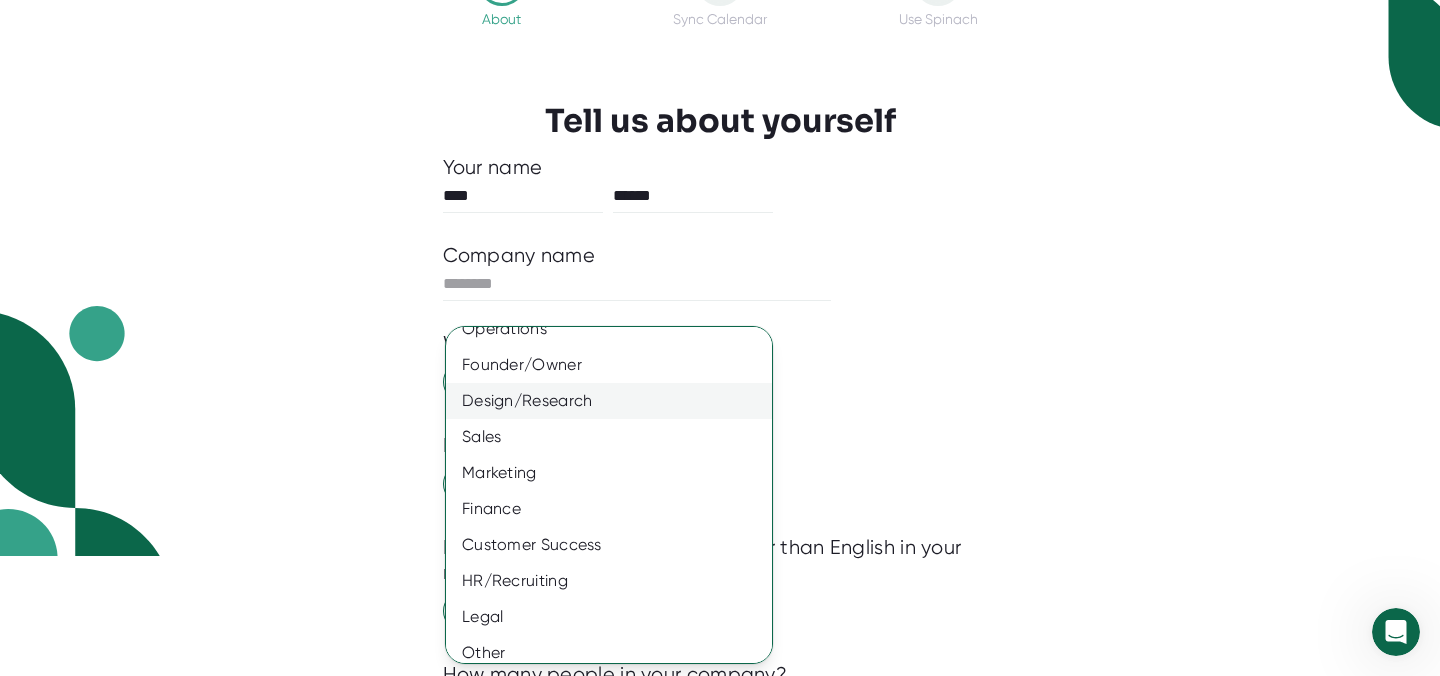 scroll, scrollTop: 130, scrollLeft: 0, axis: vertical 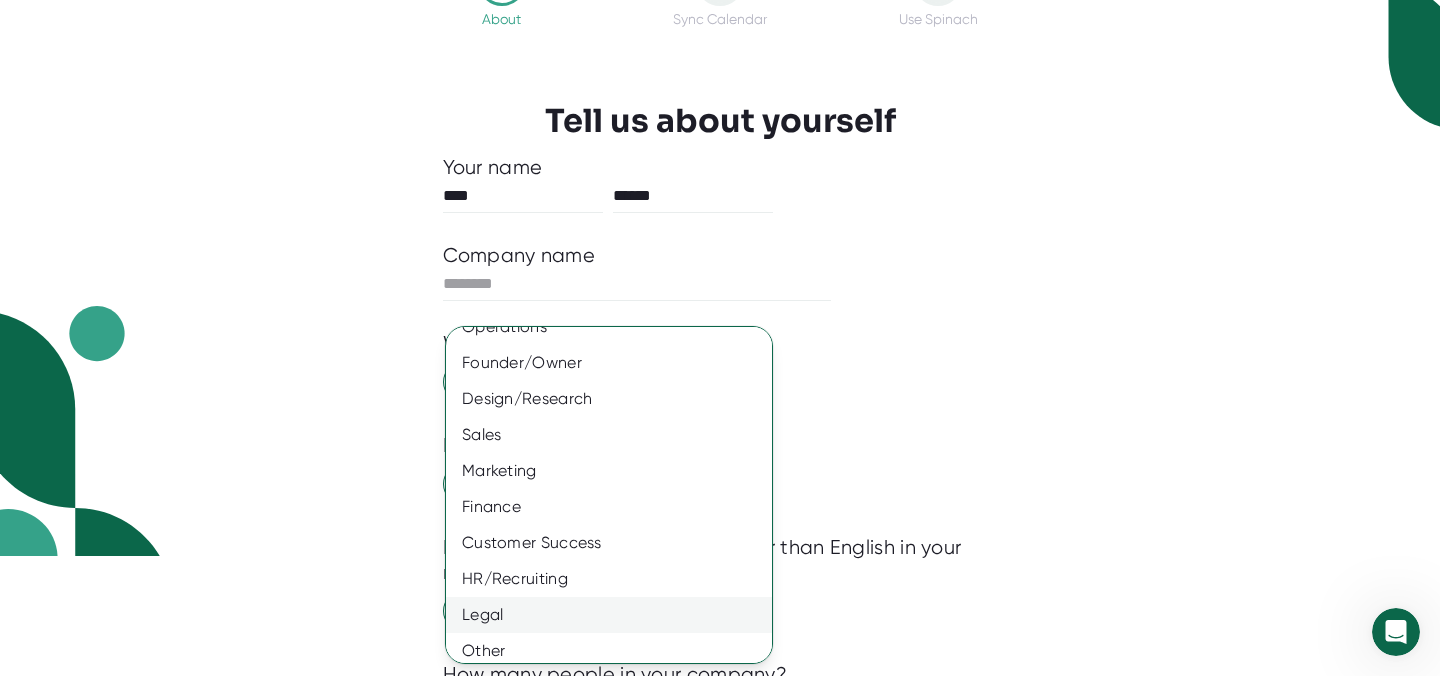click on "Legal" at bounding box center [609, 615] 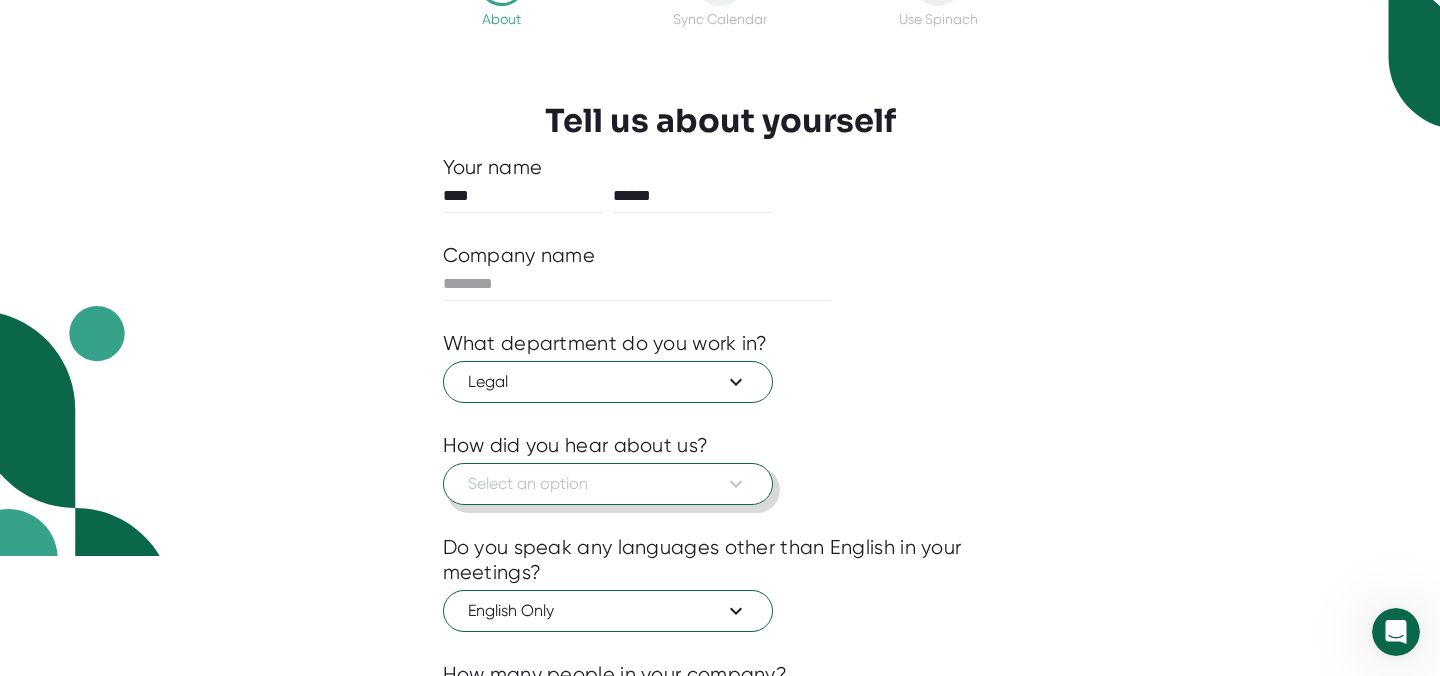 click on "Select an option" at bounding box center (608, 484) 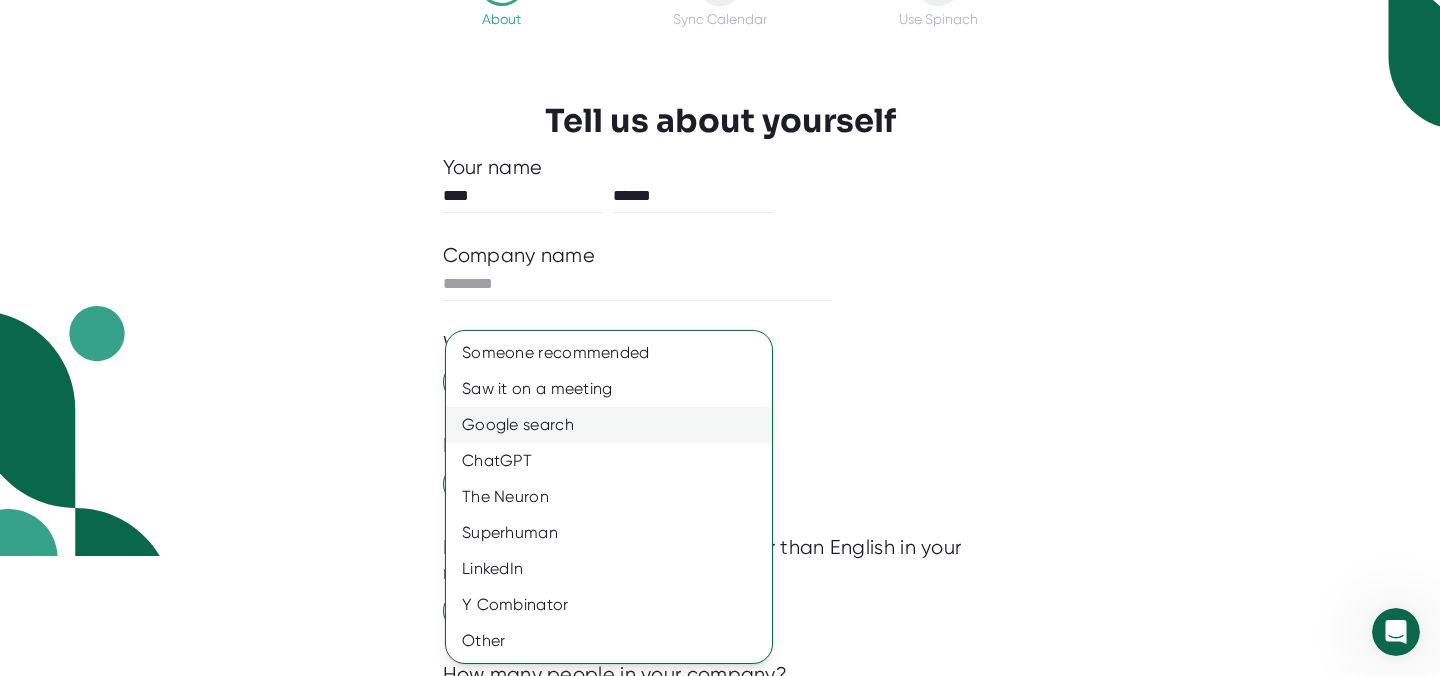 click on "Google search" at bounding box center [609, 425] 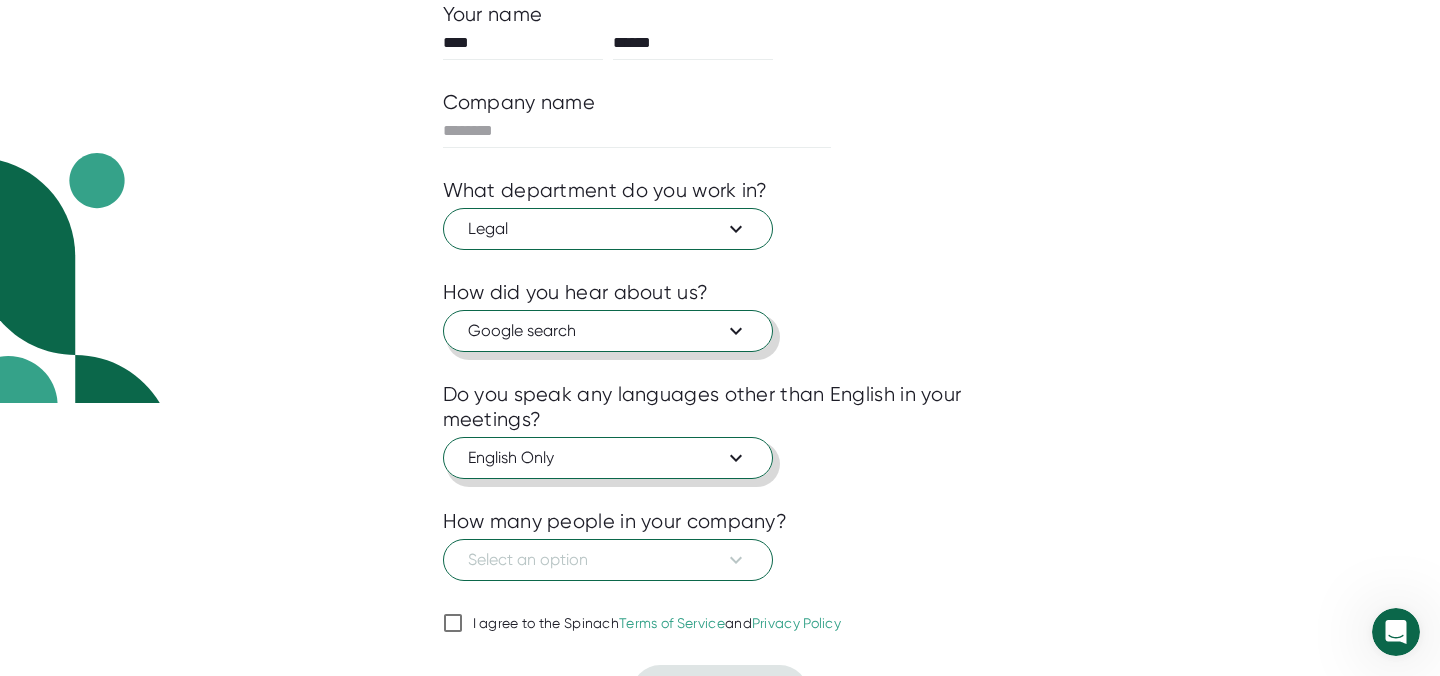 scroll, scrollTop: 276, scrollLeft: 0, axis: vertical 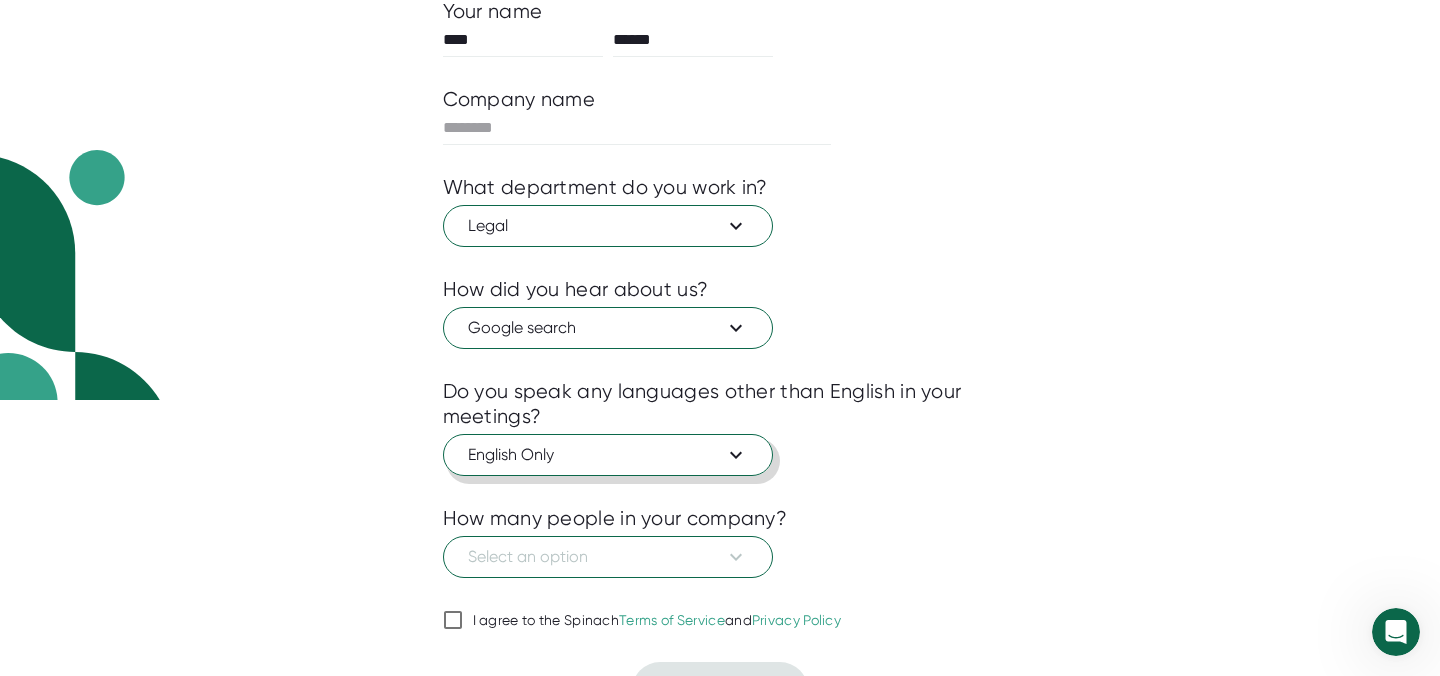 click 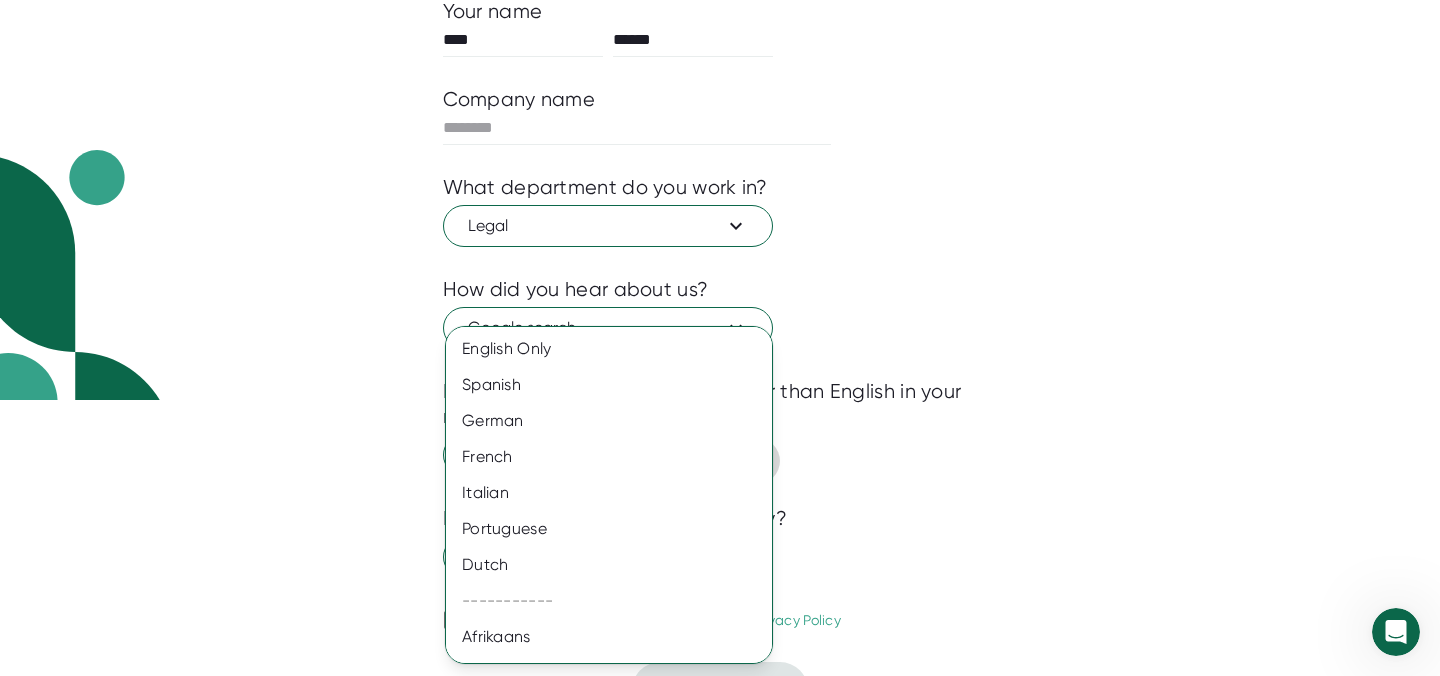 click at bounding box center (720, 338) 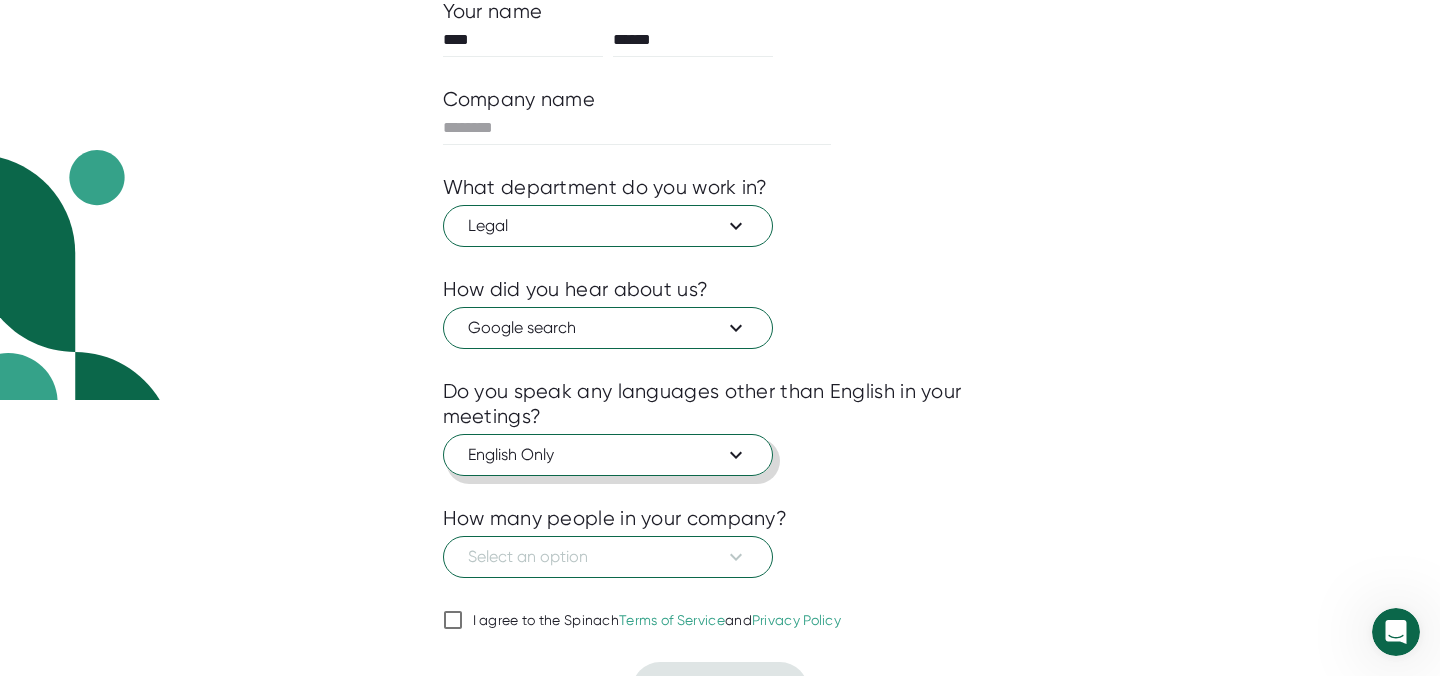 scroll, scrollTop: 318, scrollLeft: 0, axis: vertical 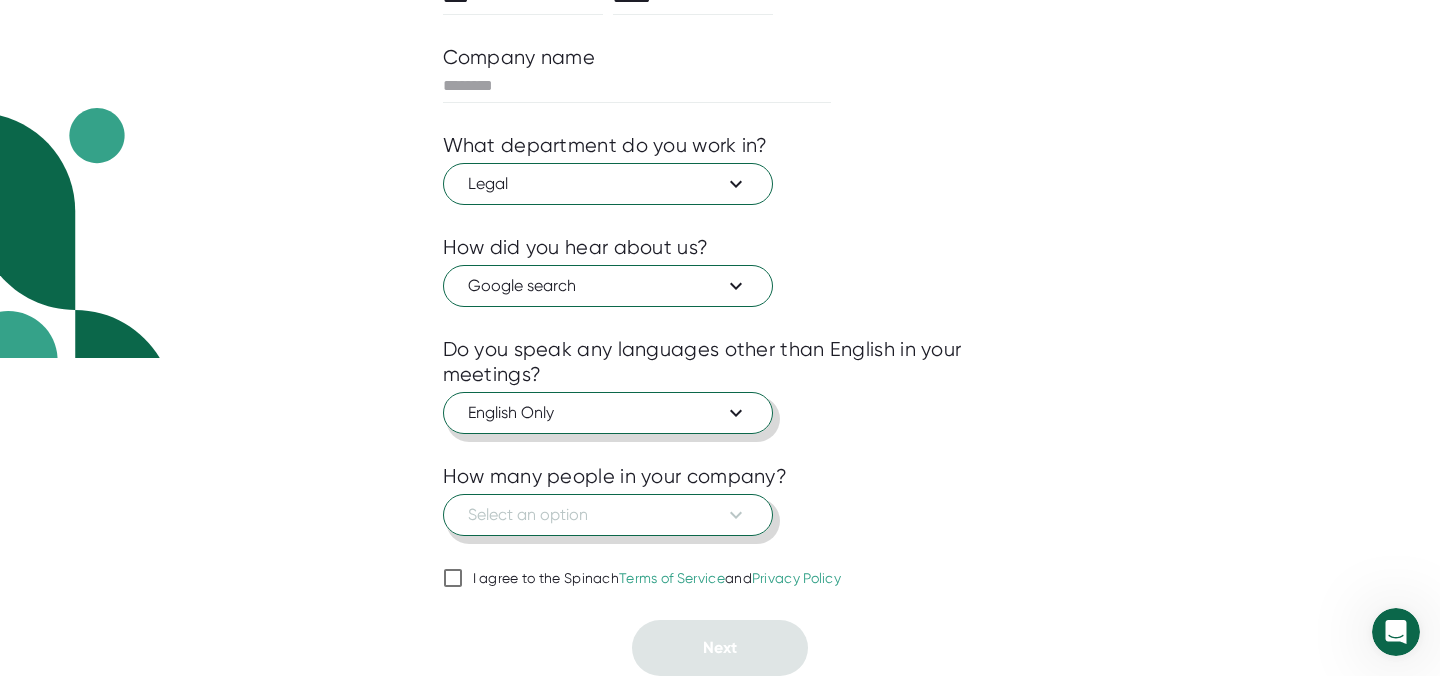 click on "Select an option" at bounding box center (608, 515) 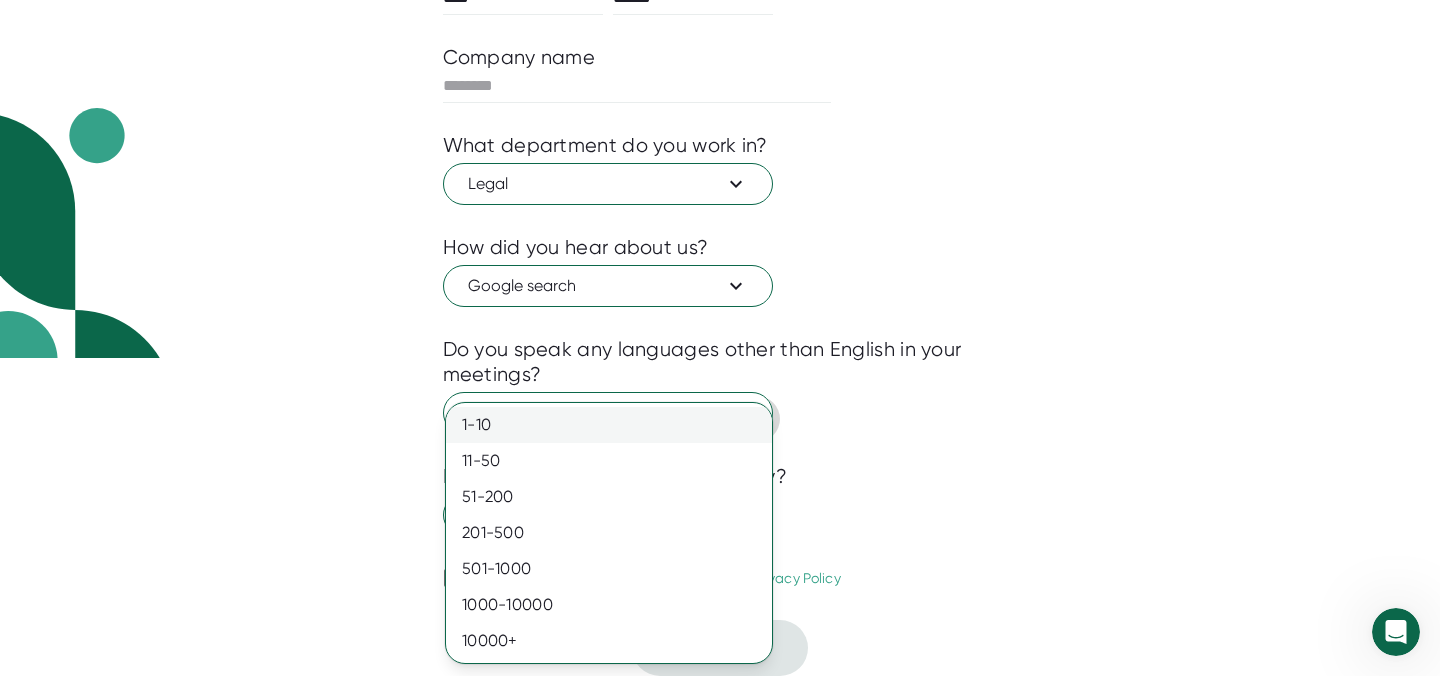 click on "1-10" at bounding box center (609, 425) 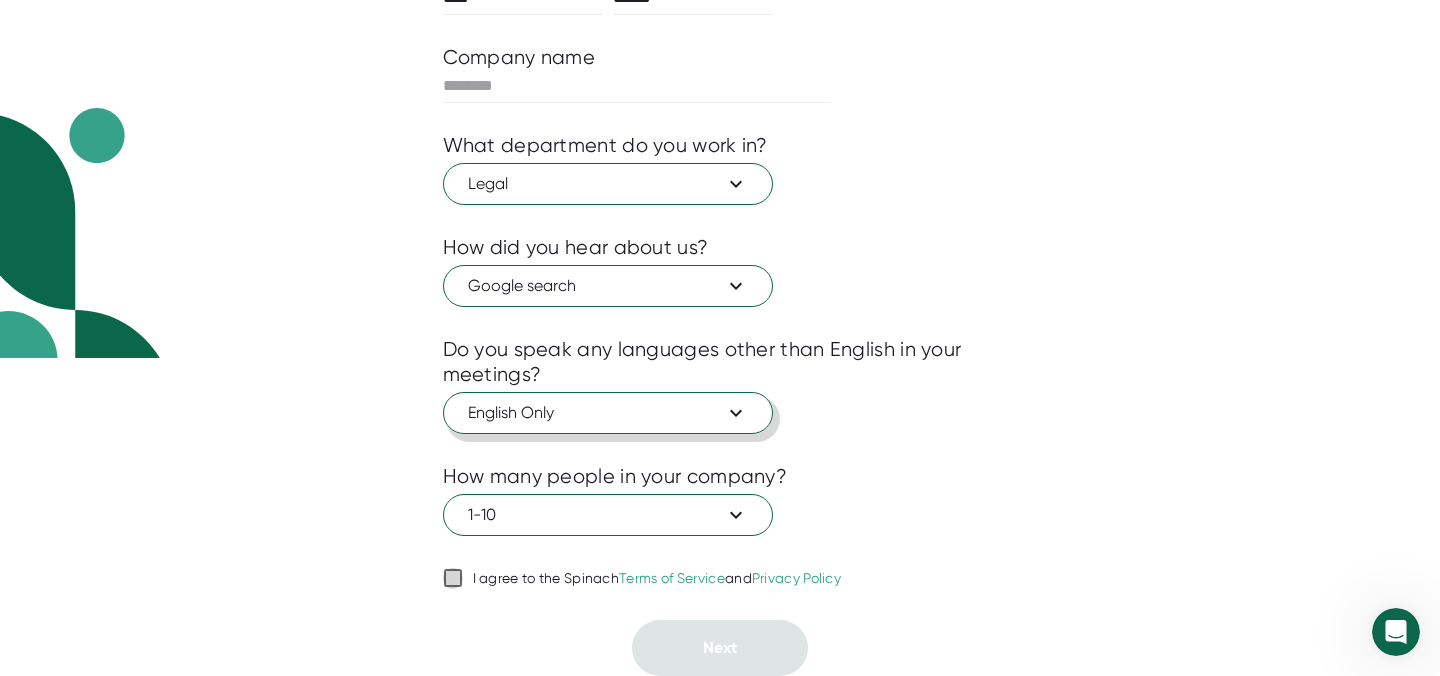 click on "I agree to the Spinach  Terms of Service  and  Privacy Policy" at bounding box center (453, 578) 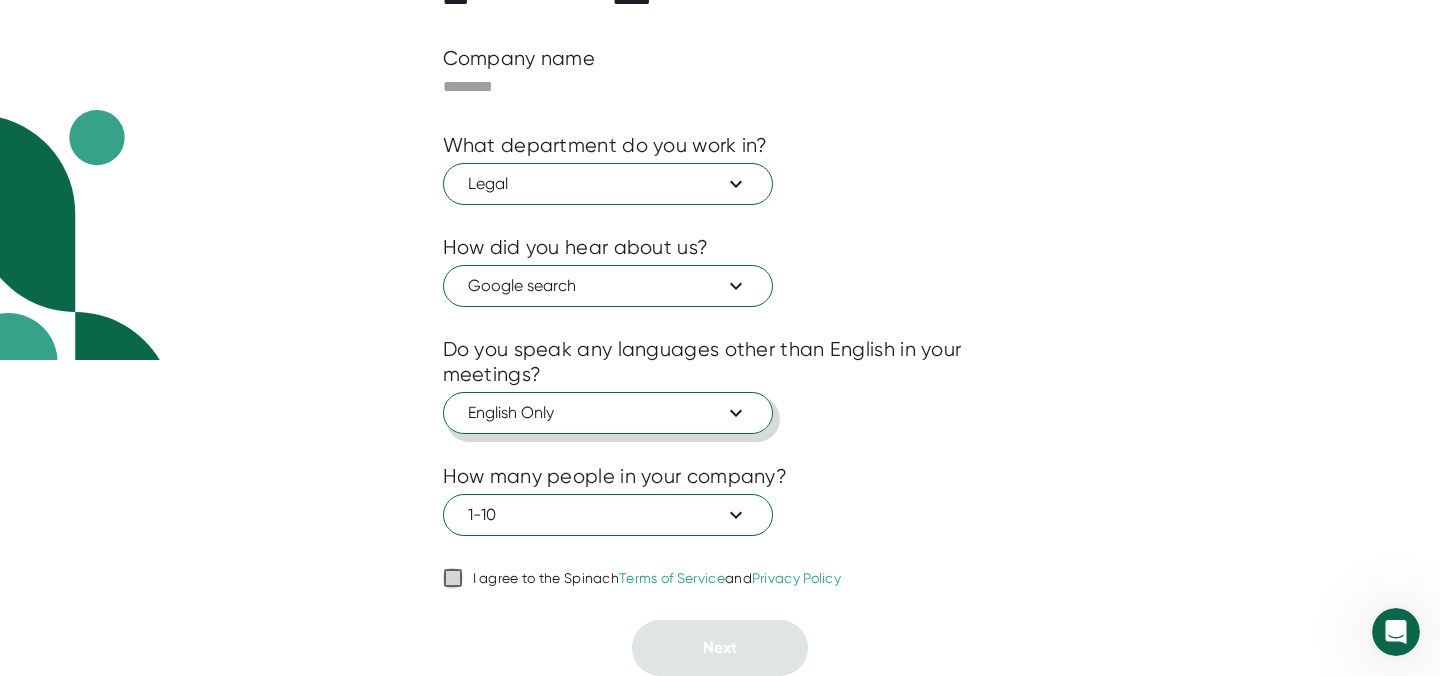 checkbox on "true" 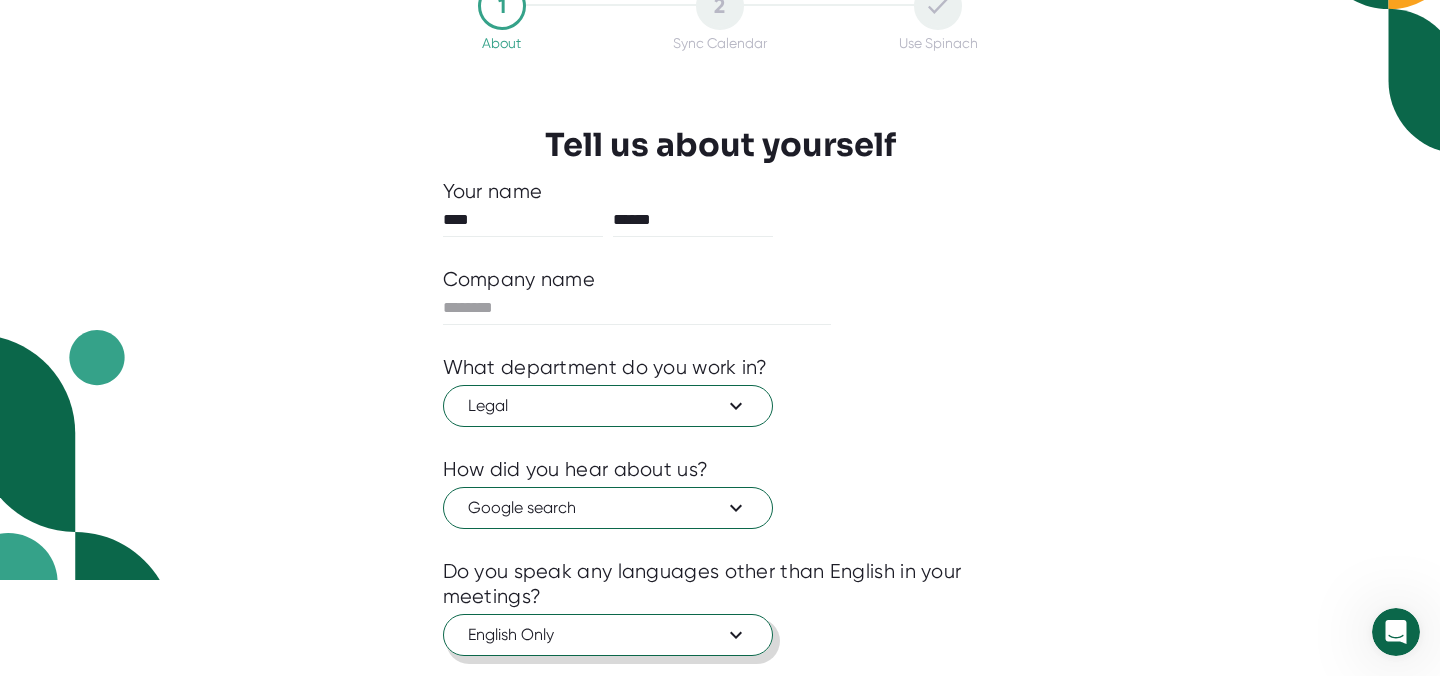 scroll, scrollTop: 77, scrollLeft: 0, axis: vertical 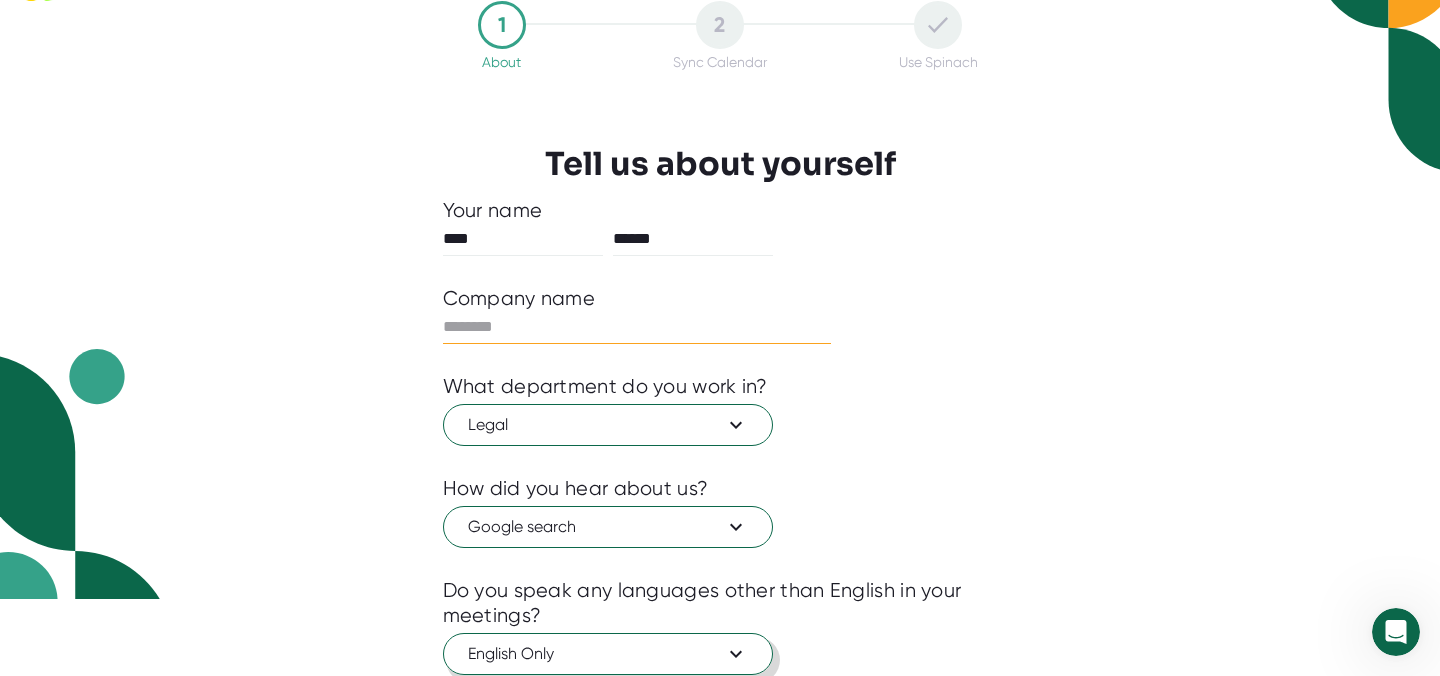 click at bounding box center (637, 327) 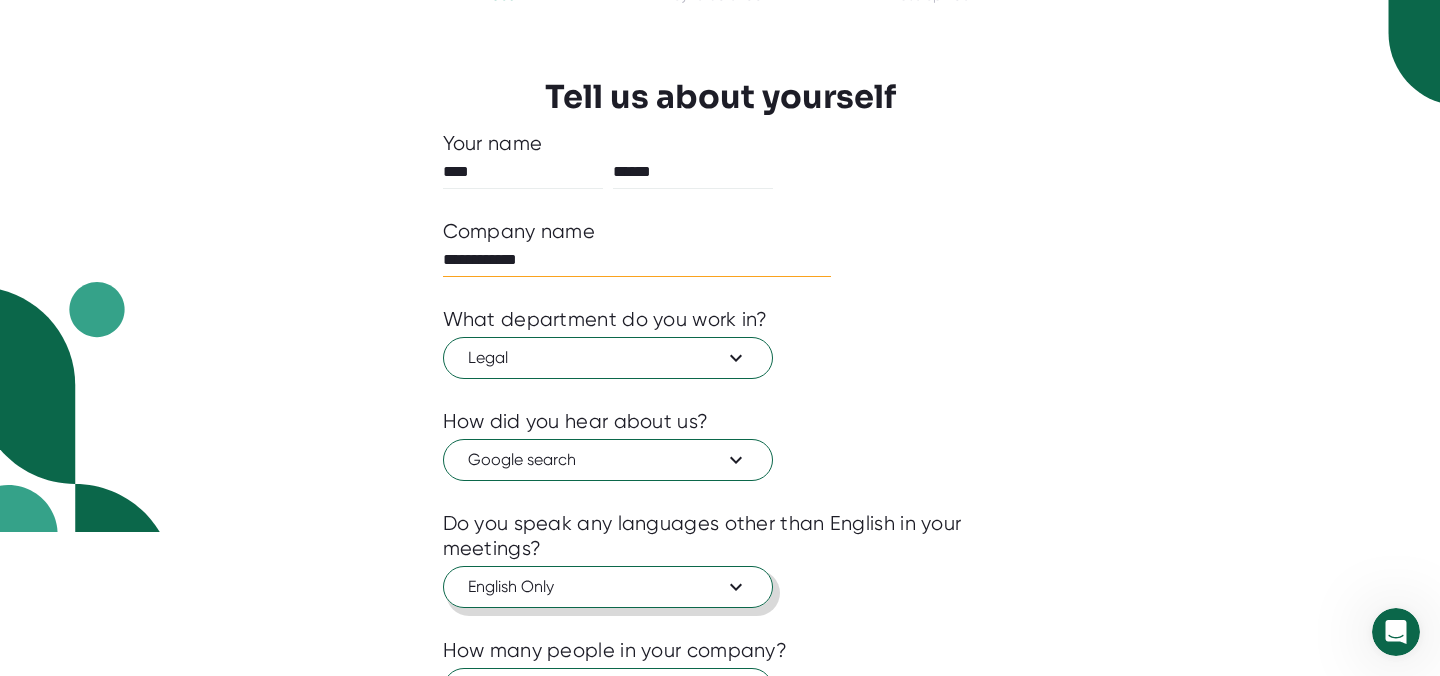 scroll, scrollTop: 318, scrollLeft: 0, axis: vertical 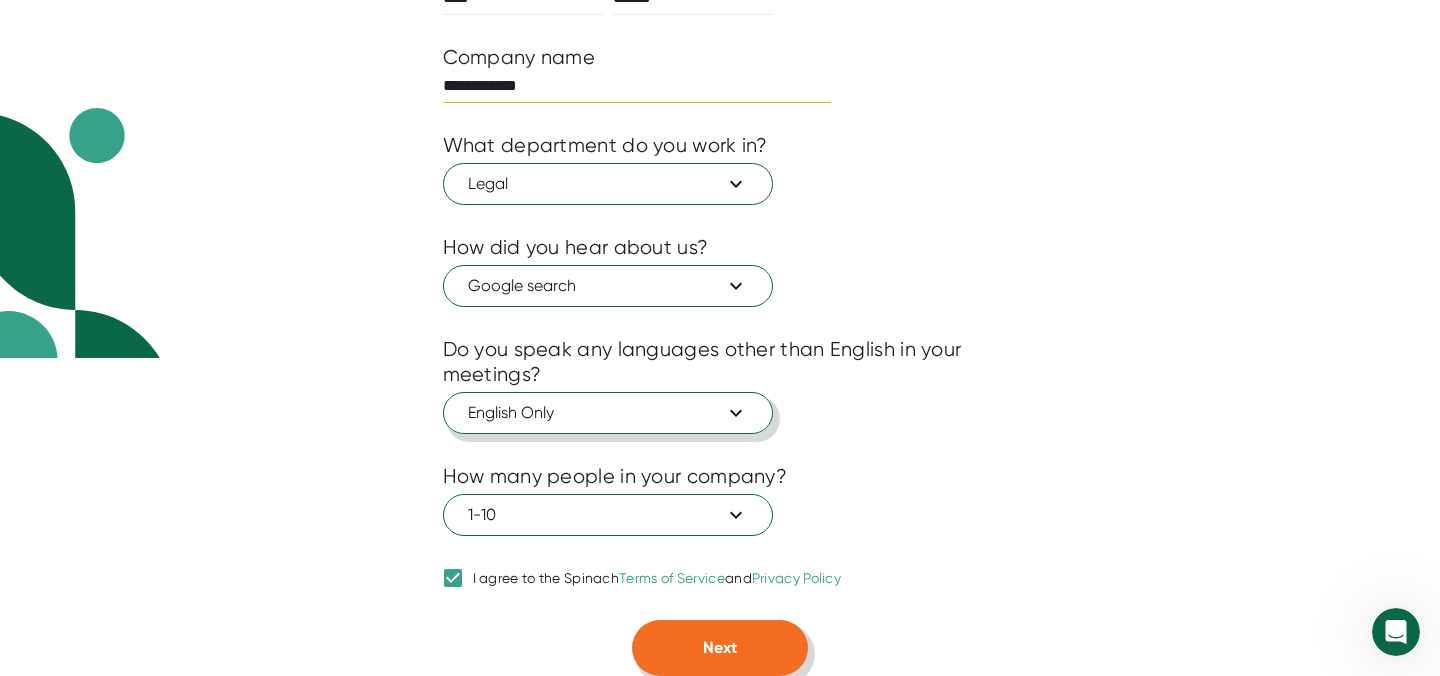 type on "**********" 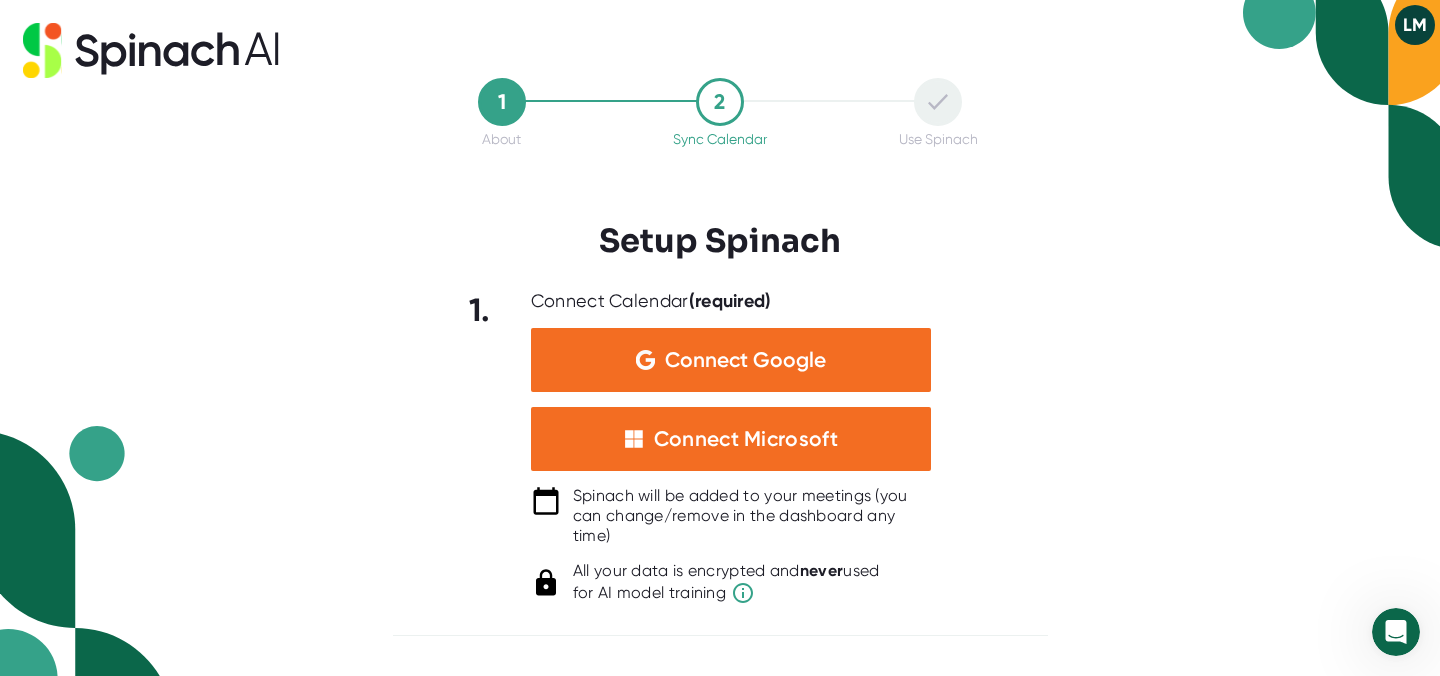 scroll, scrollTop: 0, scrollLeft: 0, axis: both 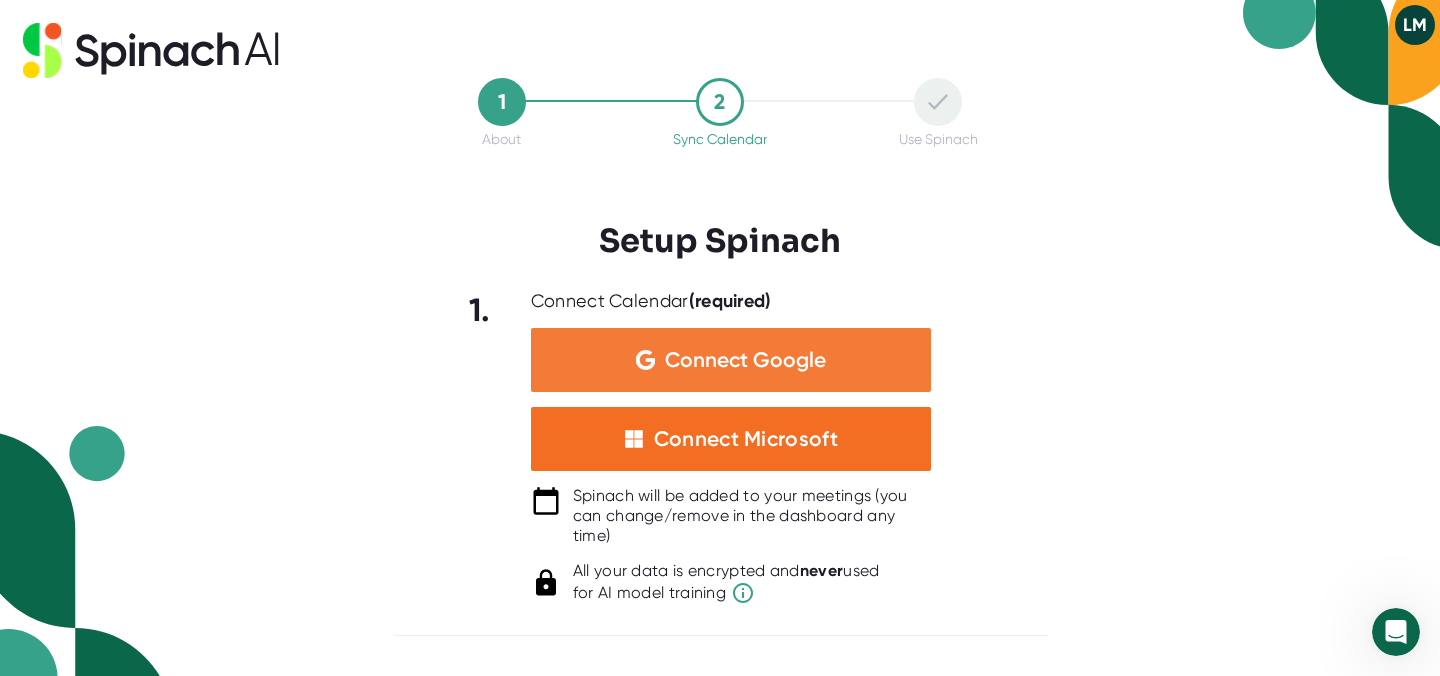 click on "Connect Google" at bounding box center (745, 360) 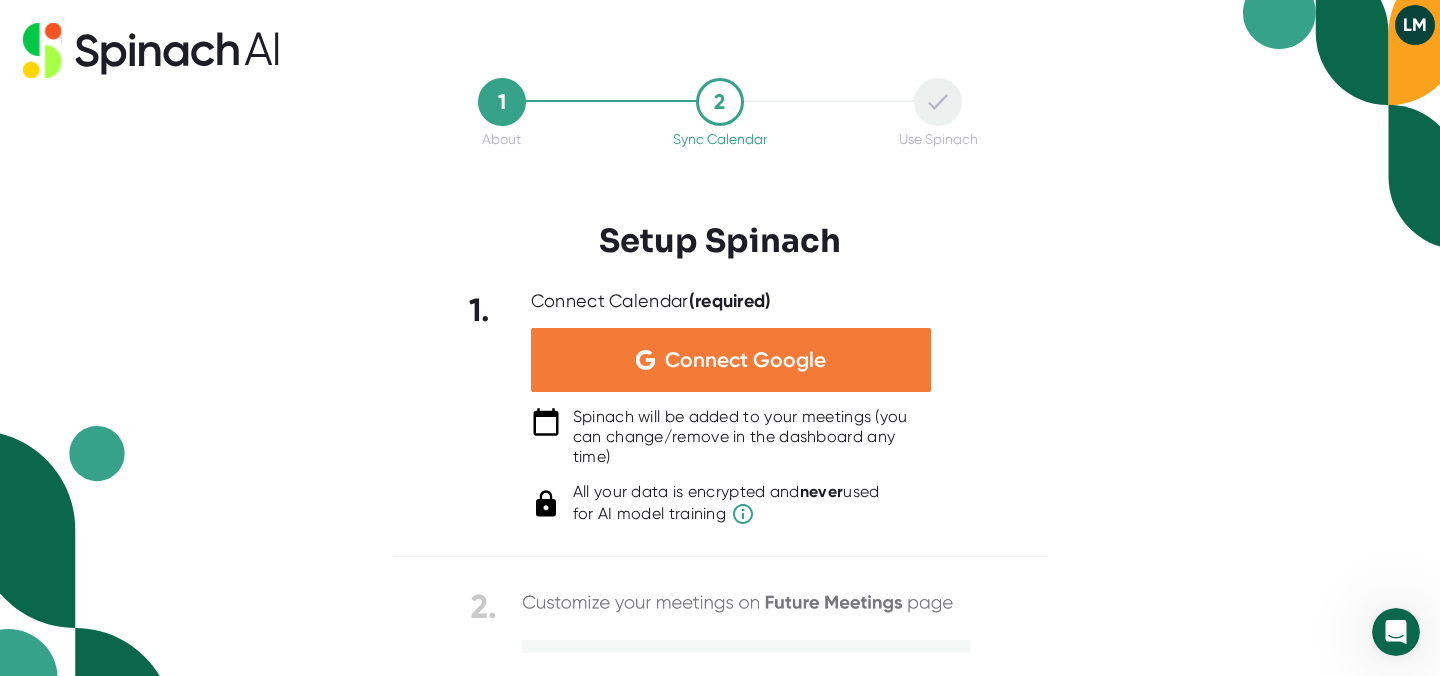 click on "Connect Google" at bounding box center (731, 360) 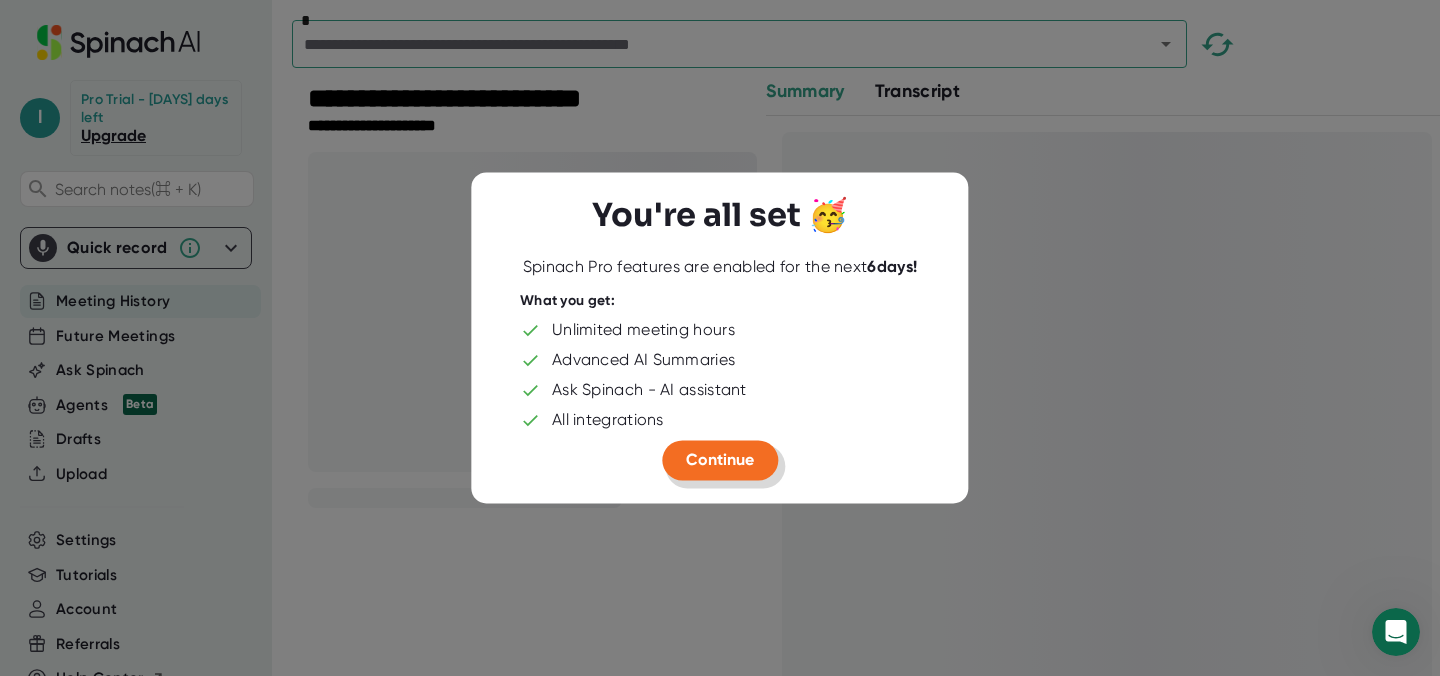 click on "Continue" at bounding box center [720, 459] 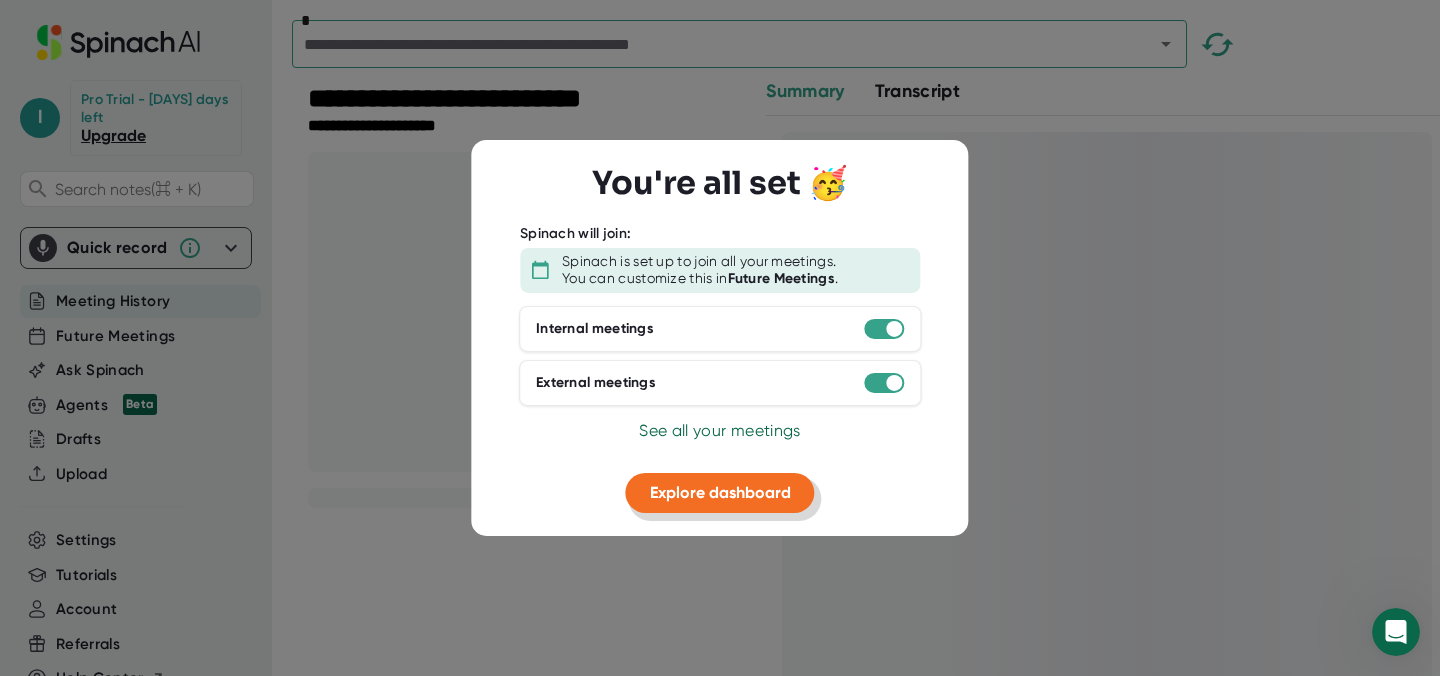 click on "Explore dashboard" at bounding box center (720, 491) 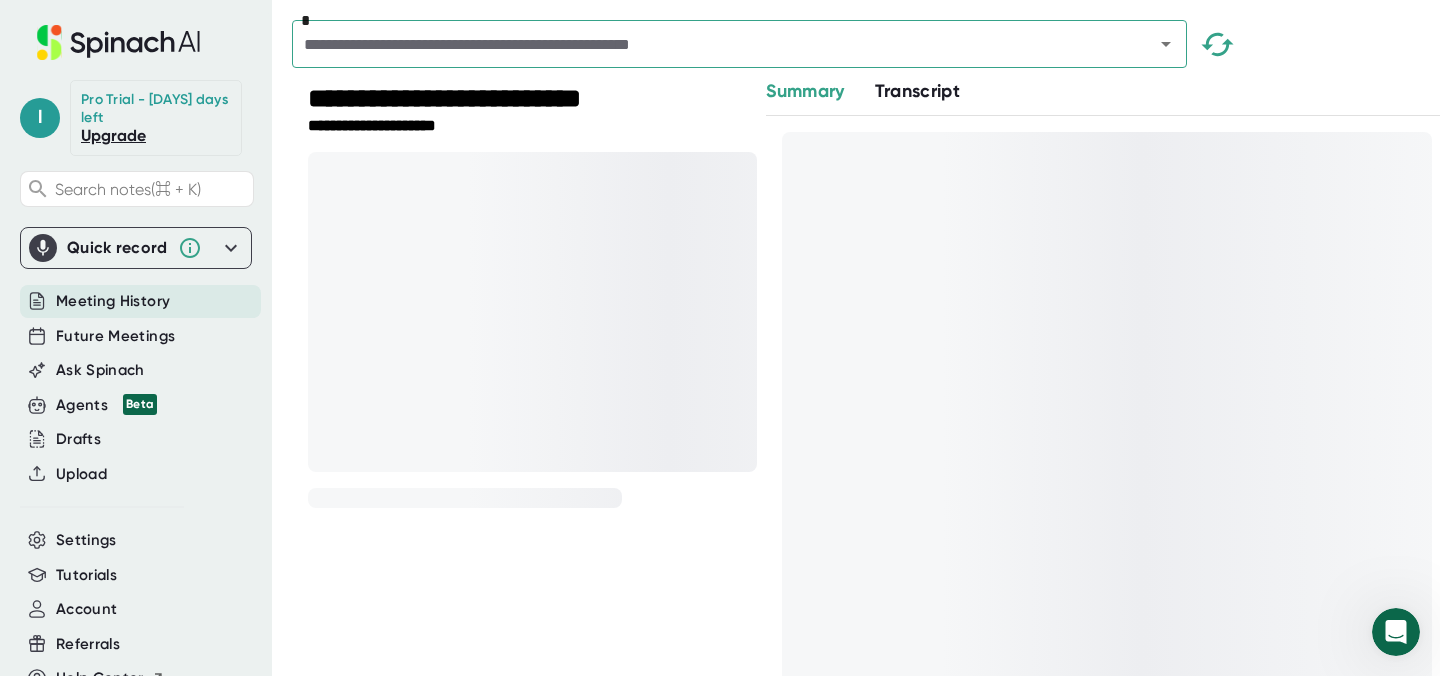 click on "Transcript" at bounding box center (918, 91) 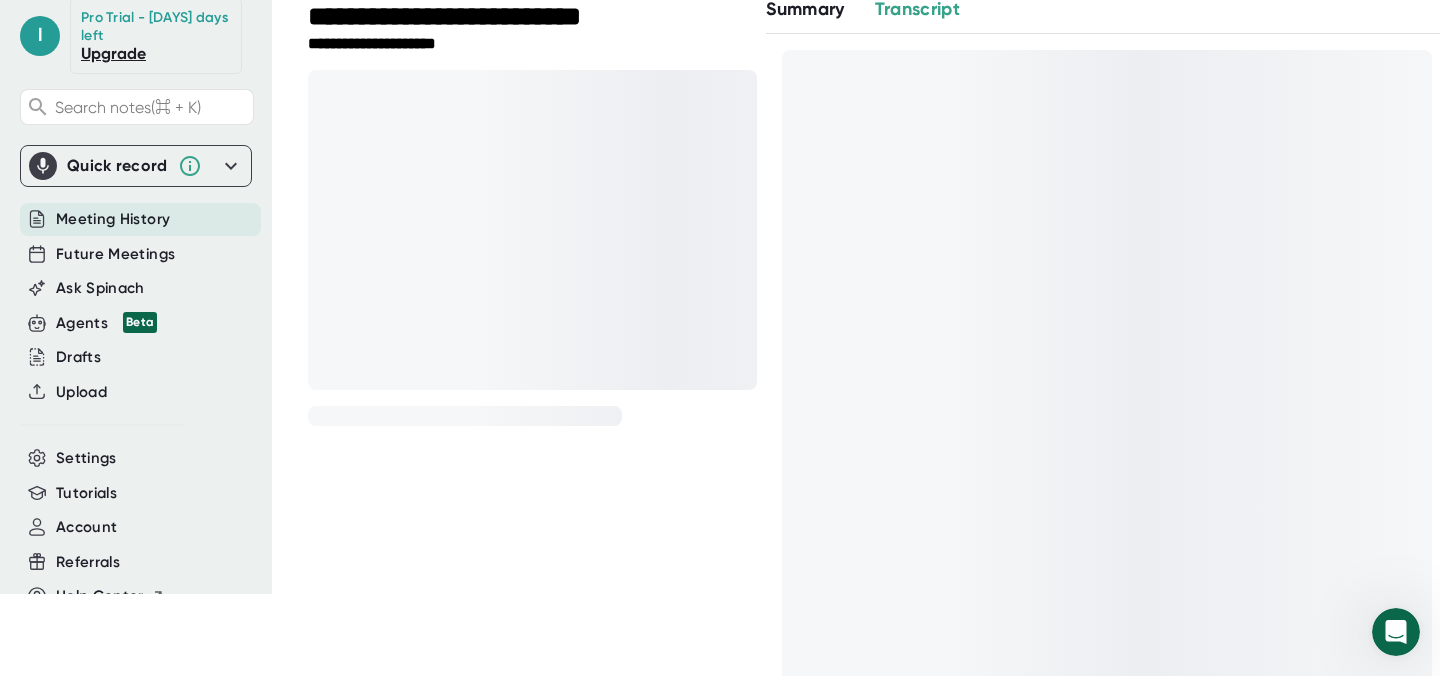 scroll, scrollTop: 0, scrollLeft: 0, axis: both 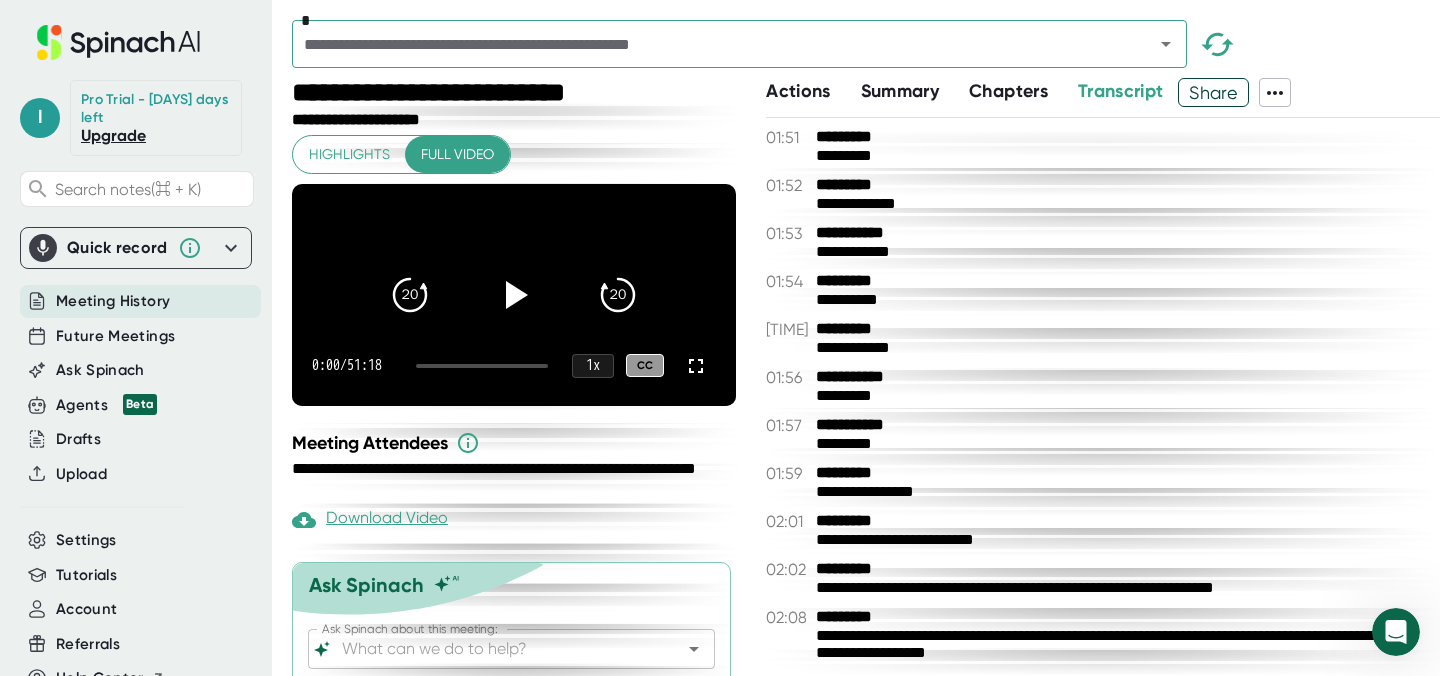 click 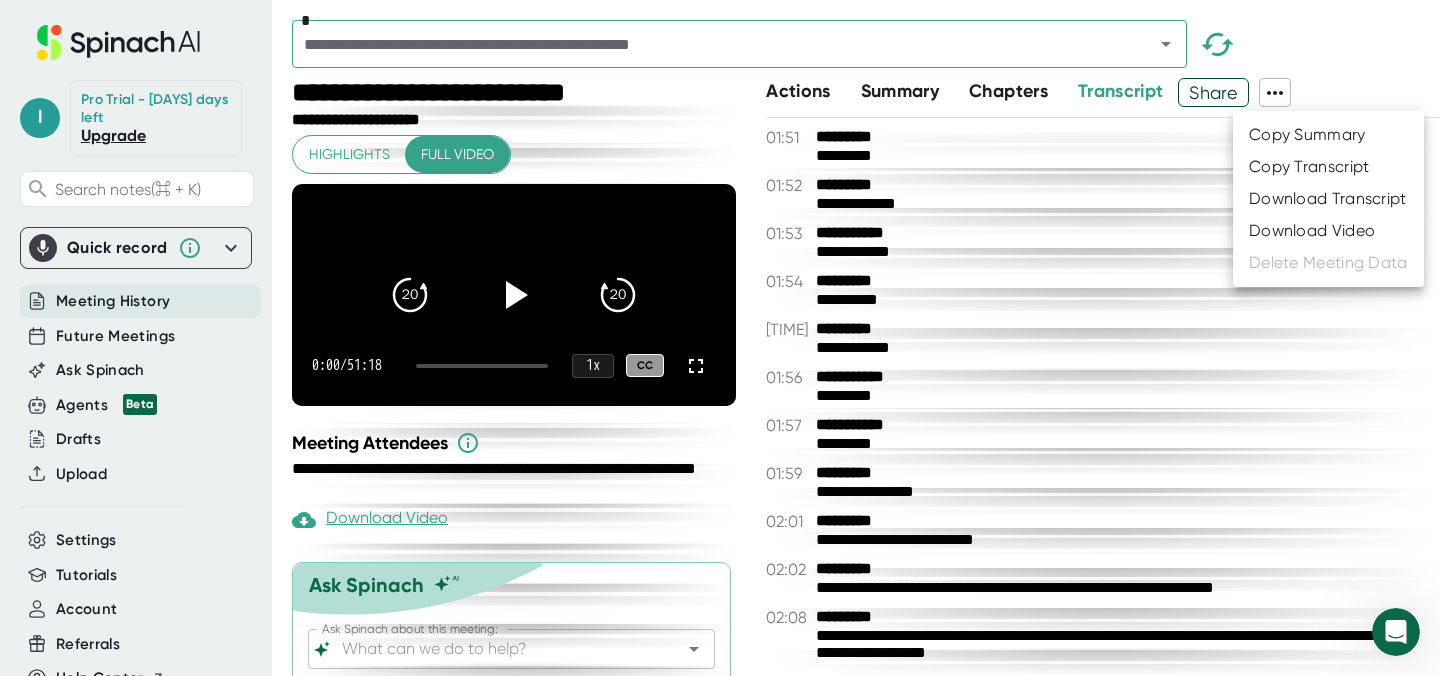 click on "Copy Transcript" at bounding box center [1309, 167] 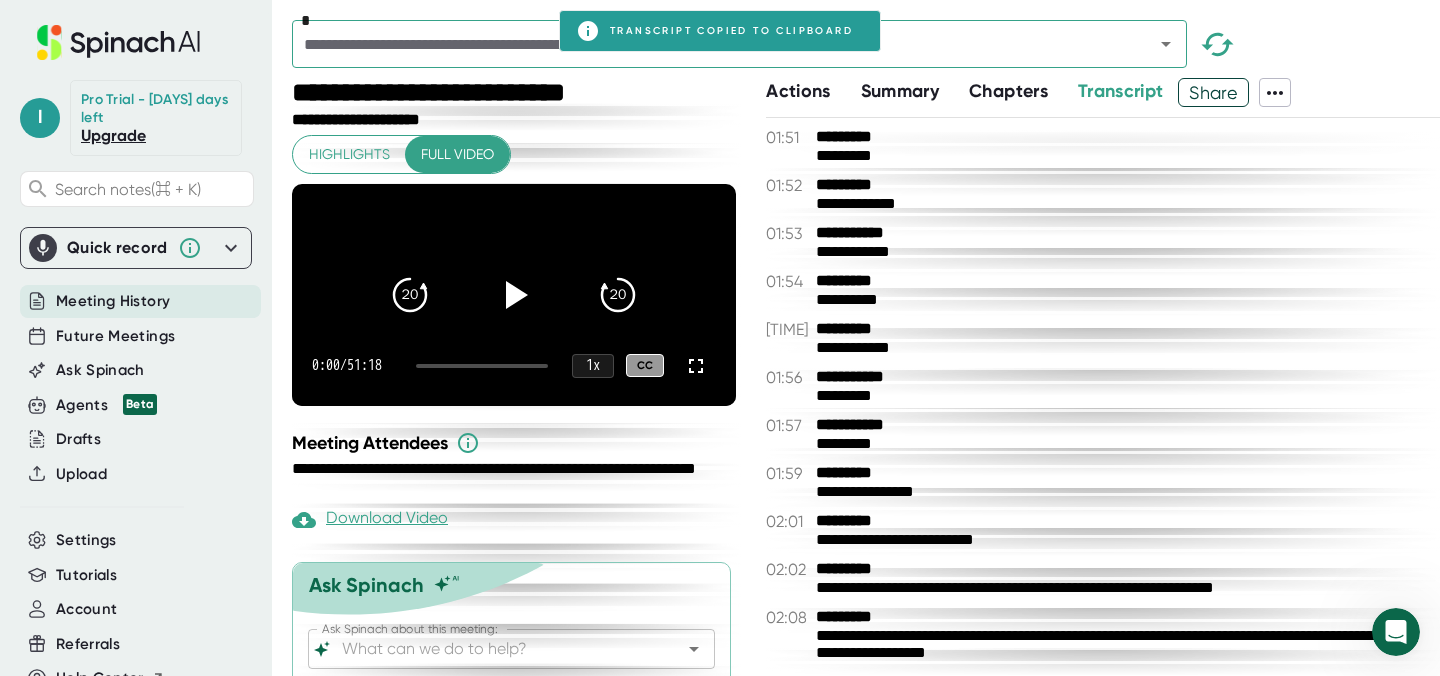 click 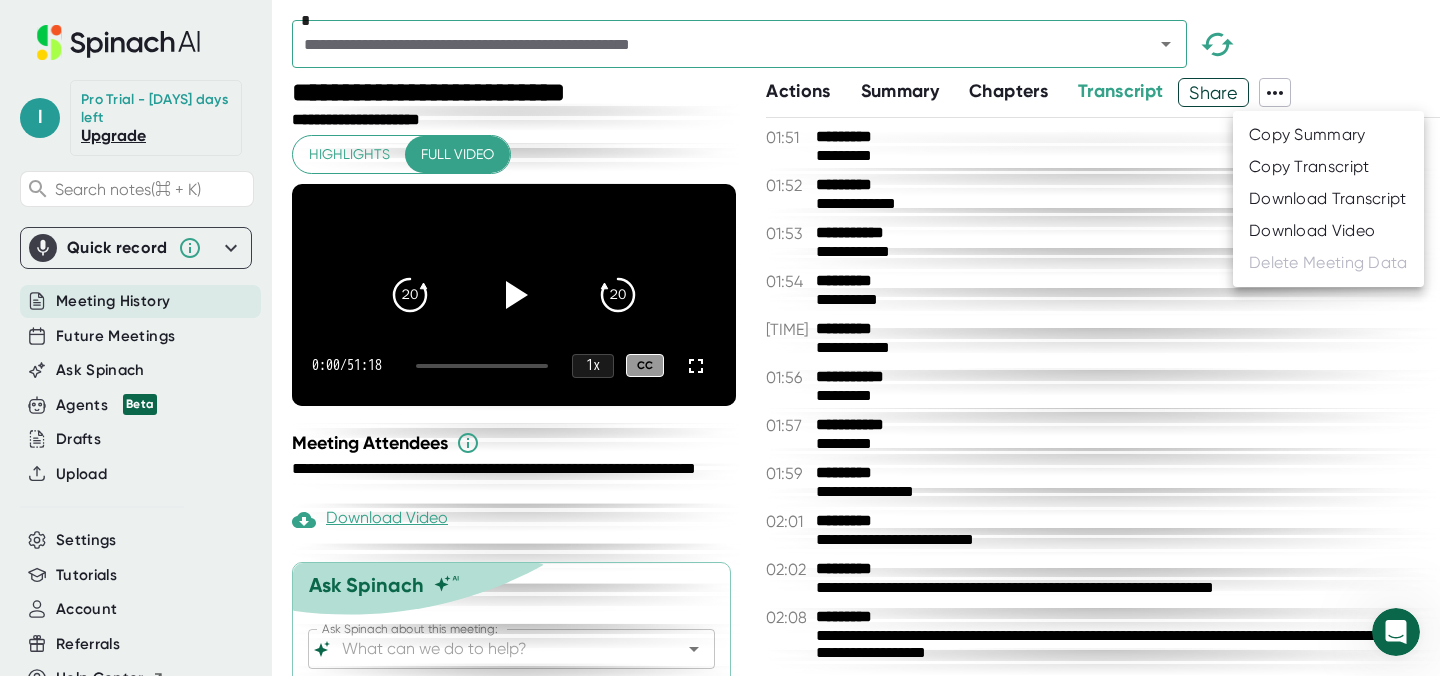 click on "Download Transcript" at bounding box center [1328, 199] 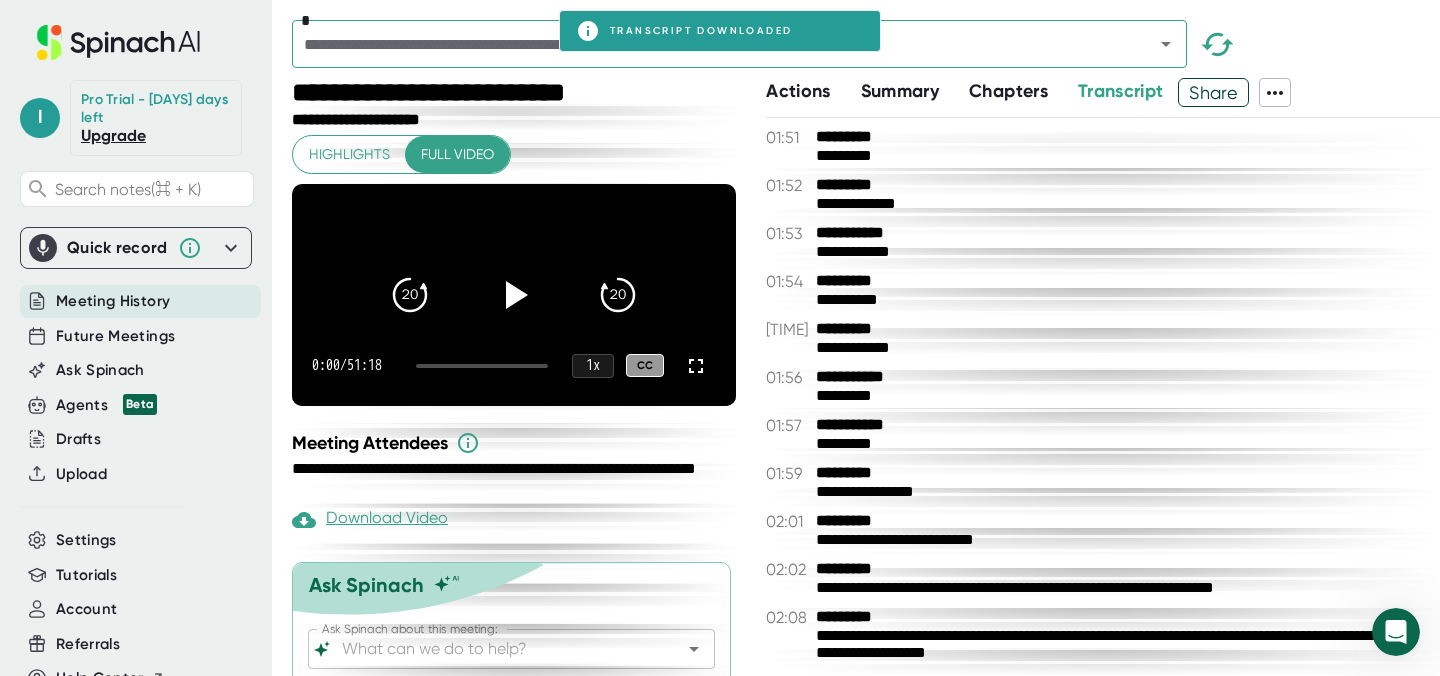 scroll, scrollTop: 95, scrollLeft: 0, axis: vertical 